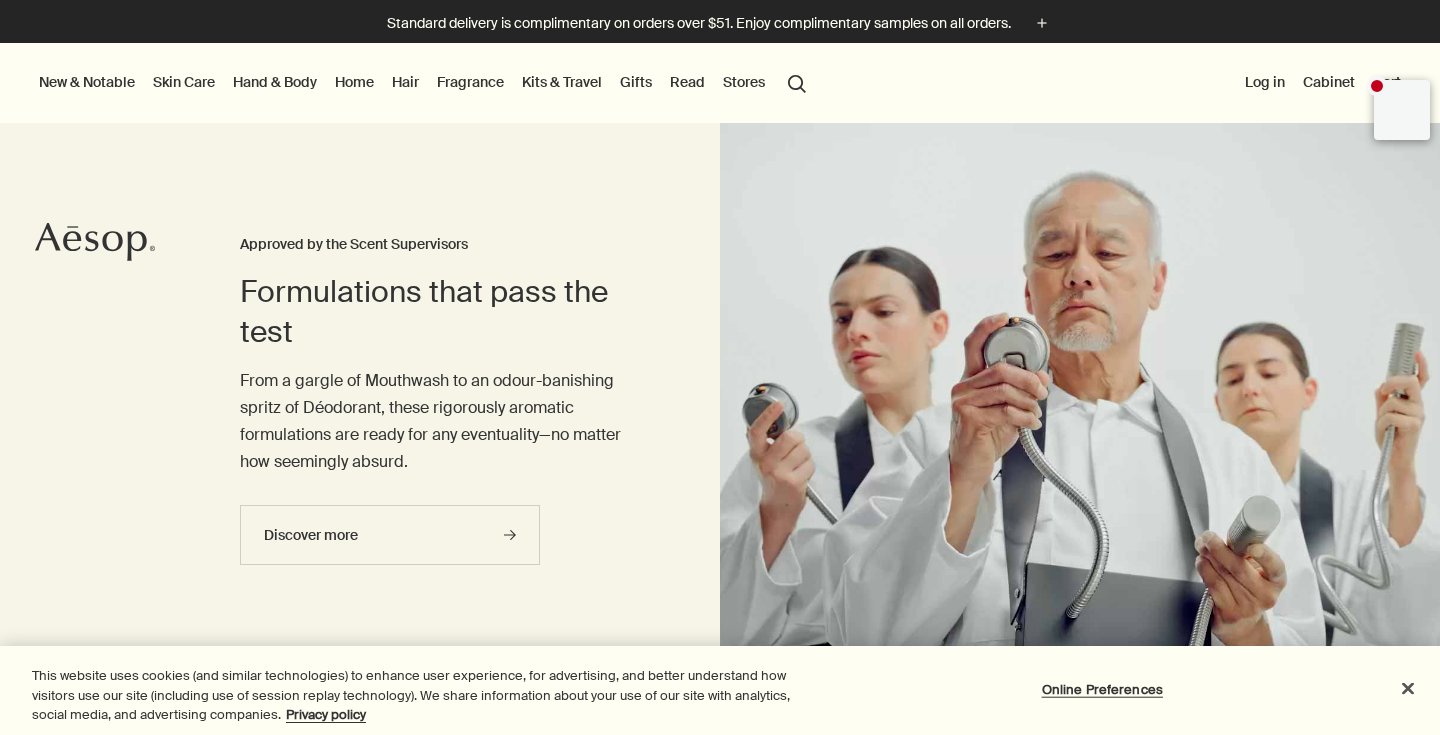 scroll, scrollTop: 0, scrollLeft: 0, axis: both 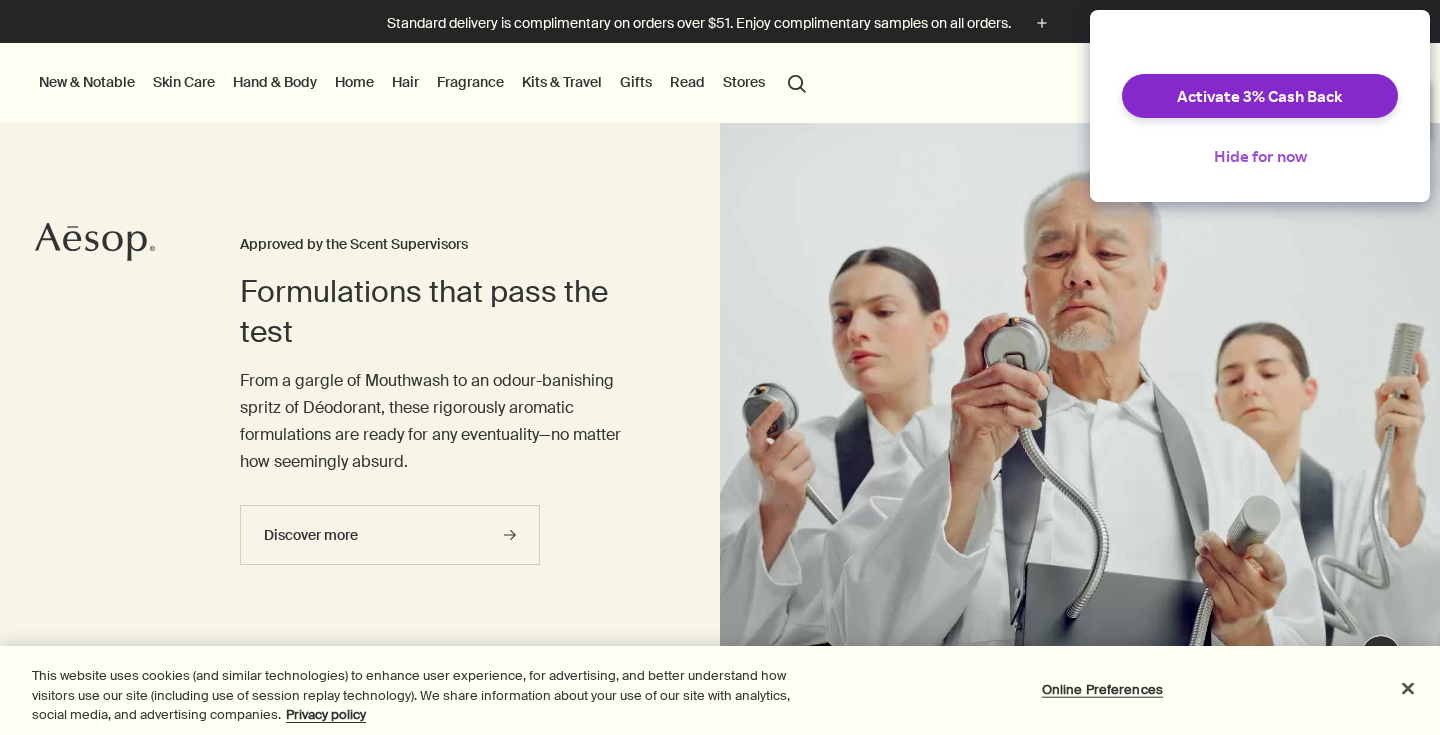 click on "Hide for now" at bounding box center (1260, 156) 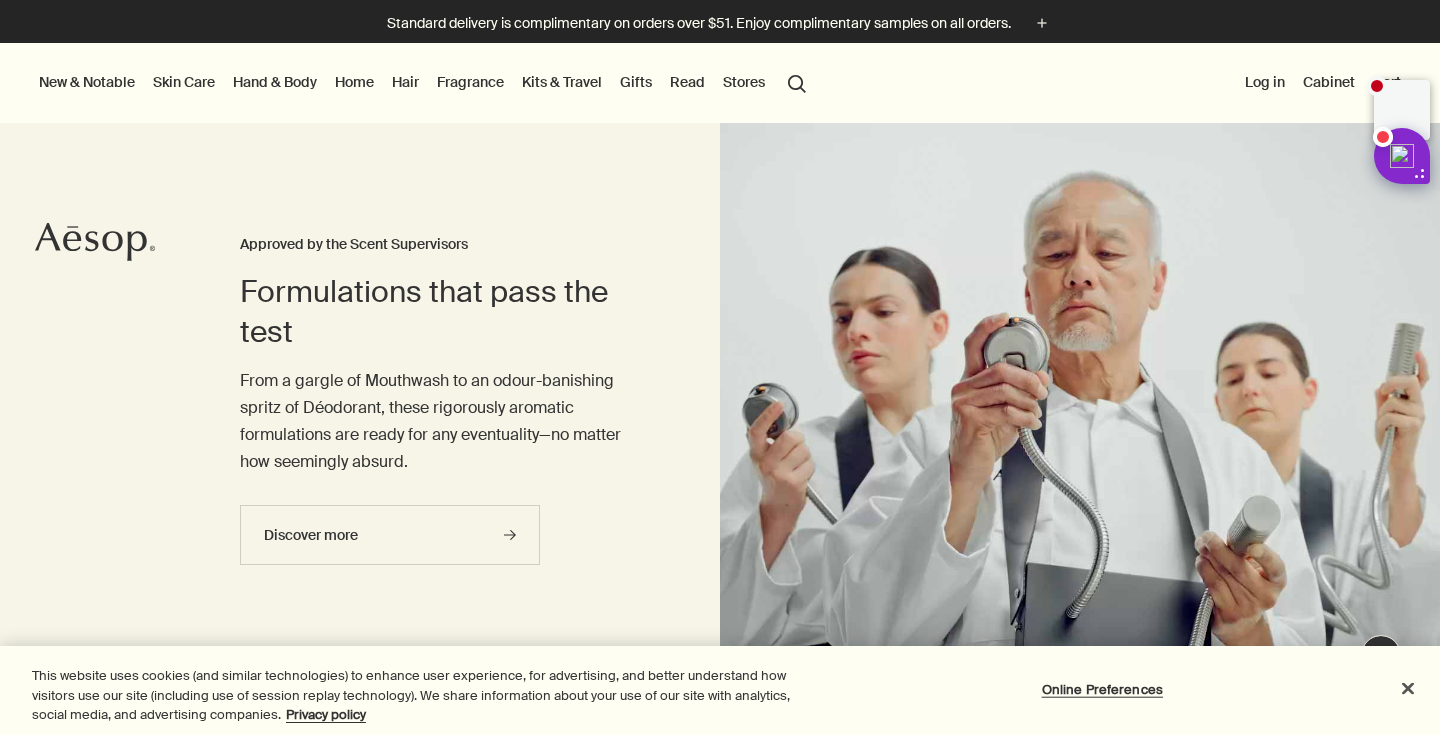 click at bounding box center [720, 735] 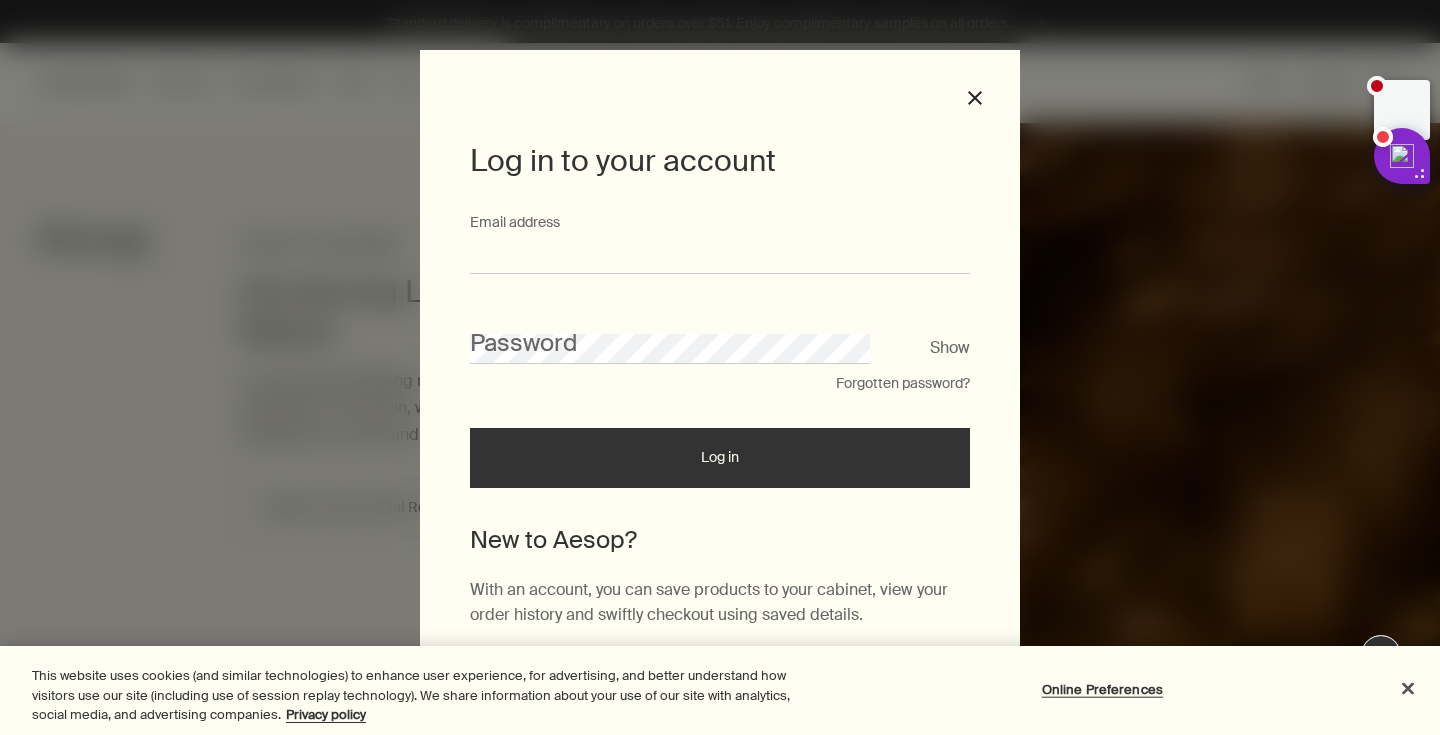 type on "**********" 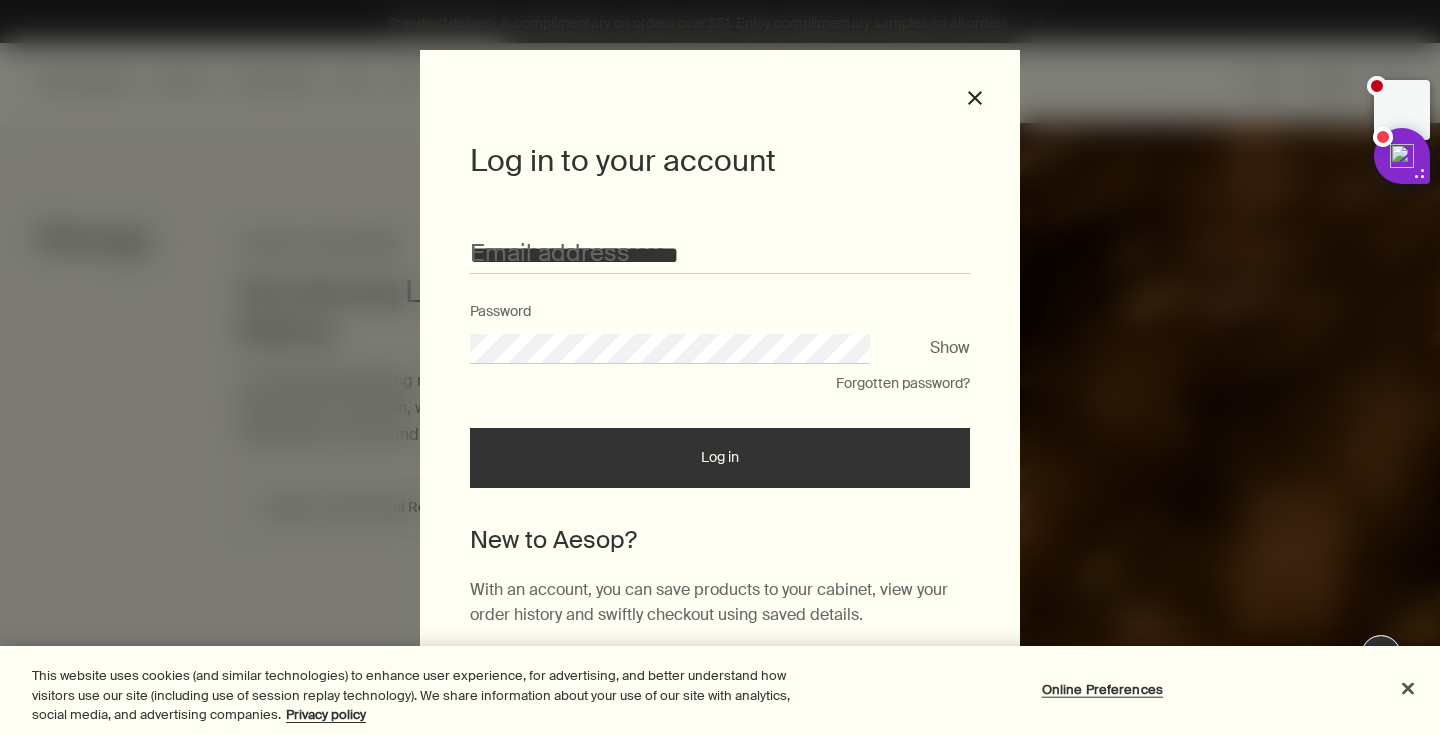 click on "Log in" at bounding box center [720, 458] 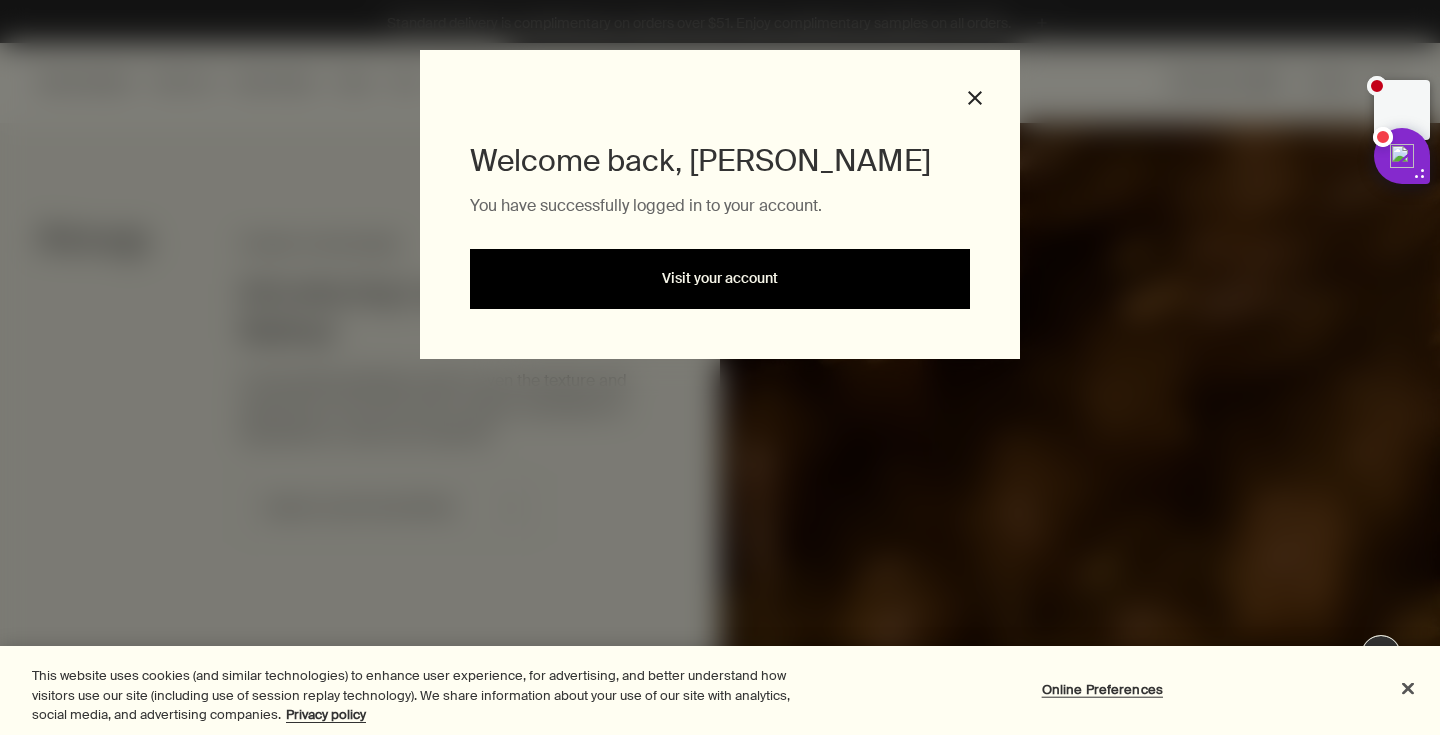 click on "Visit your account" at bounding box center [720, 279] 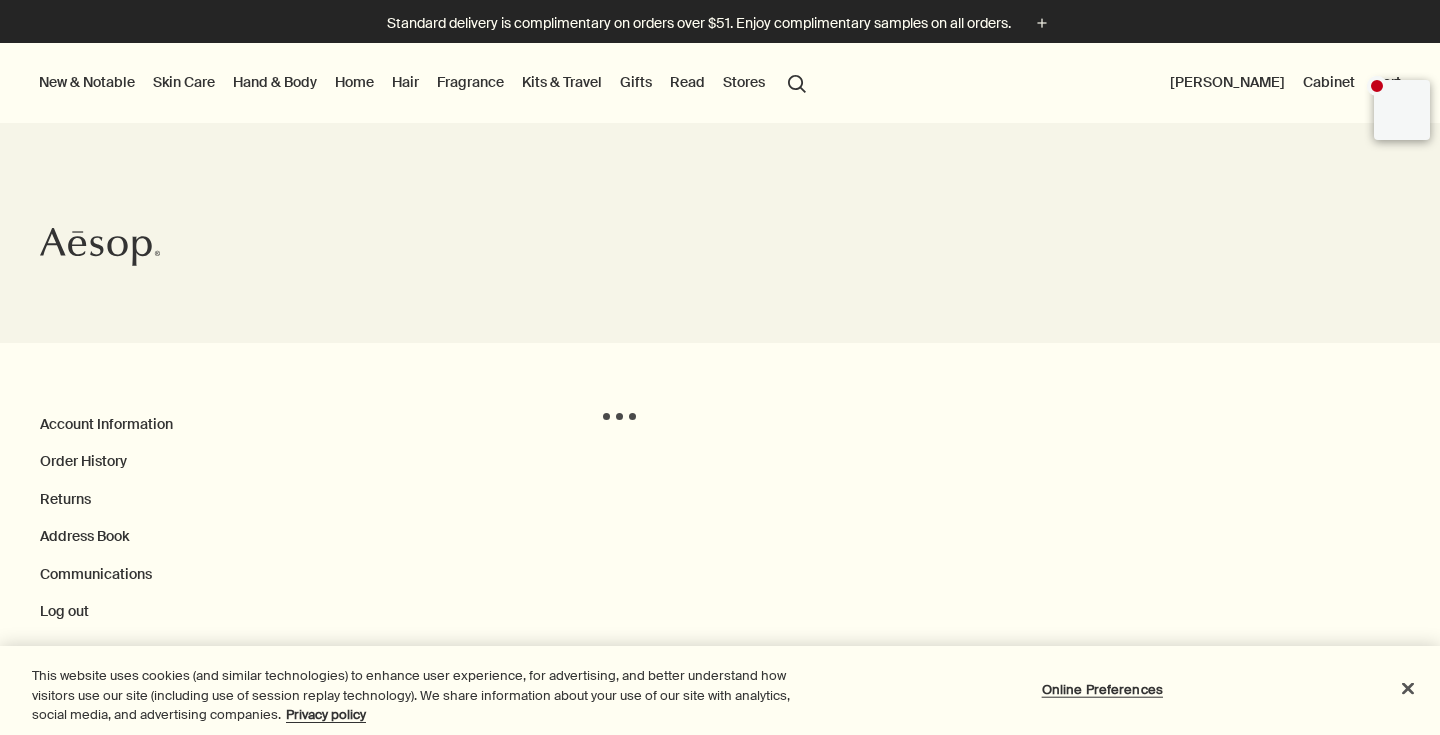 scroll, scrollTop: 0, scrollLeft: 0, axis: both 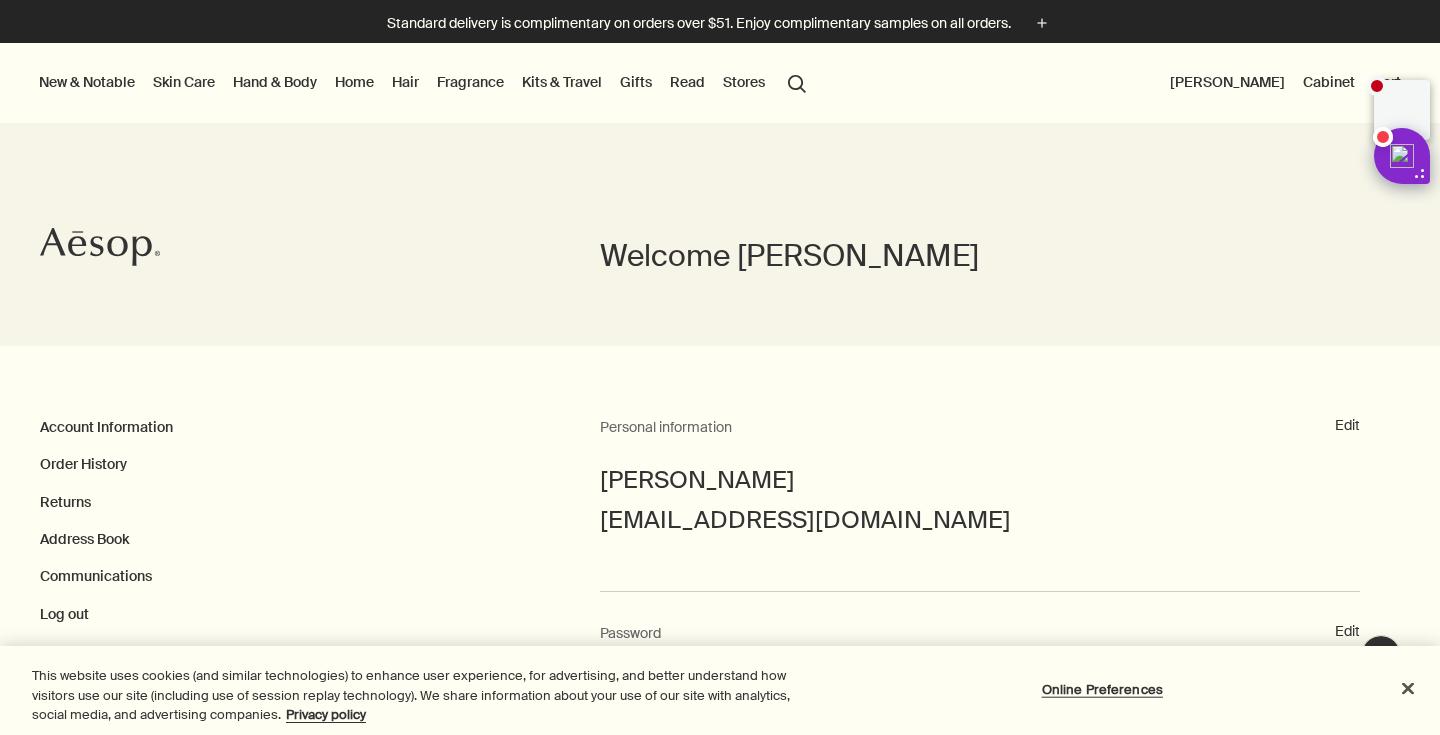 click at bounding box center [720, 735] 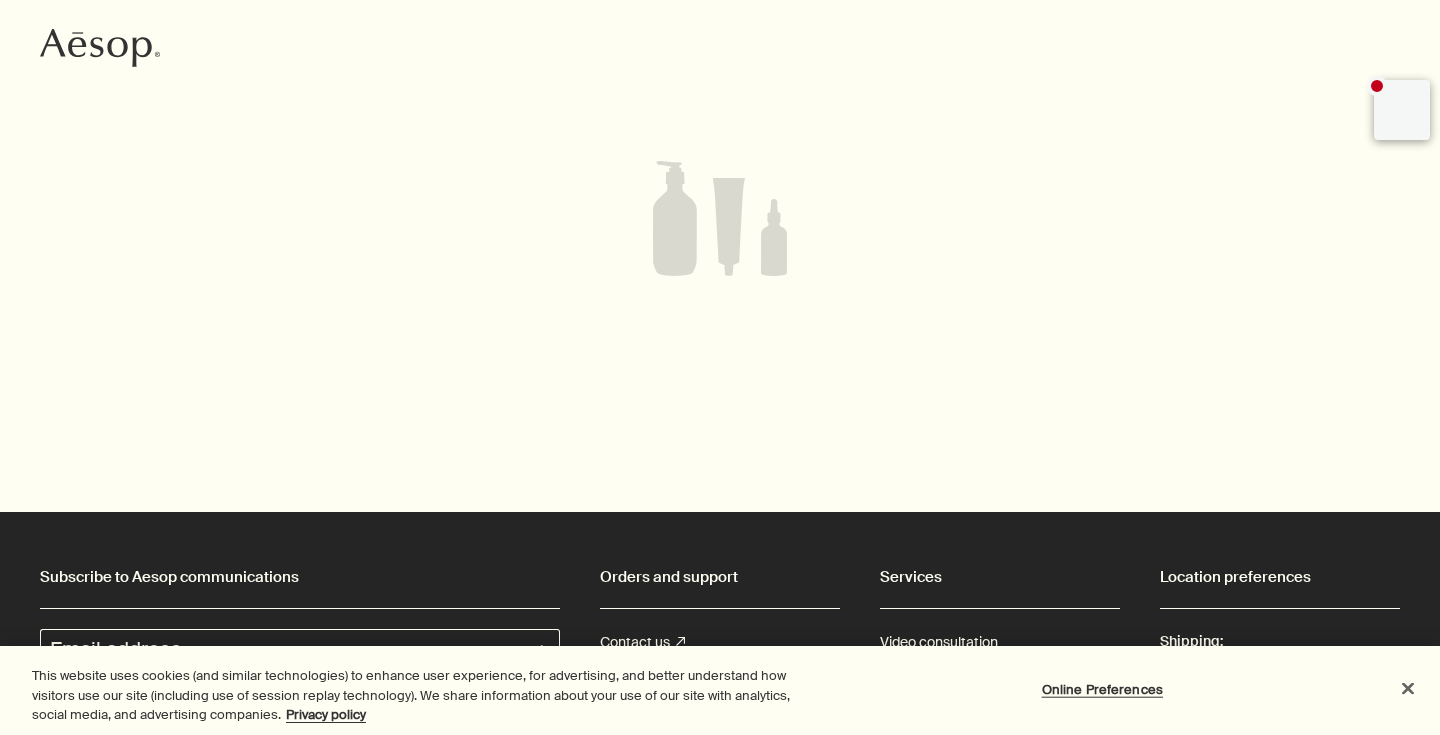 scroll, scrollTop: 0, scrollLeft: 0, axis: both 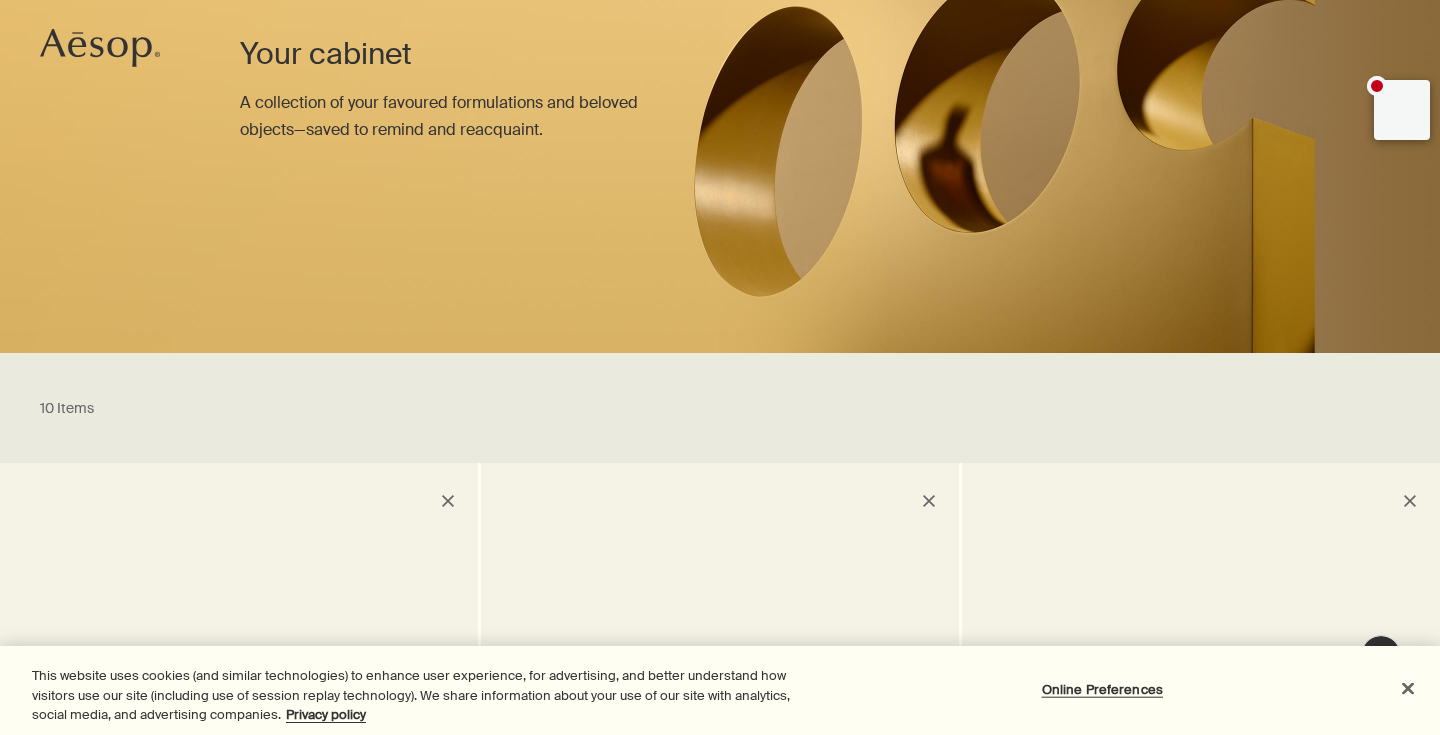 click at bounding box center (1408, 688) 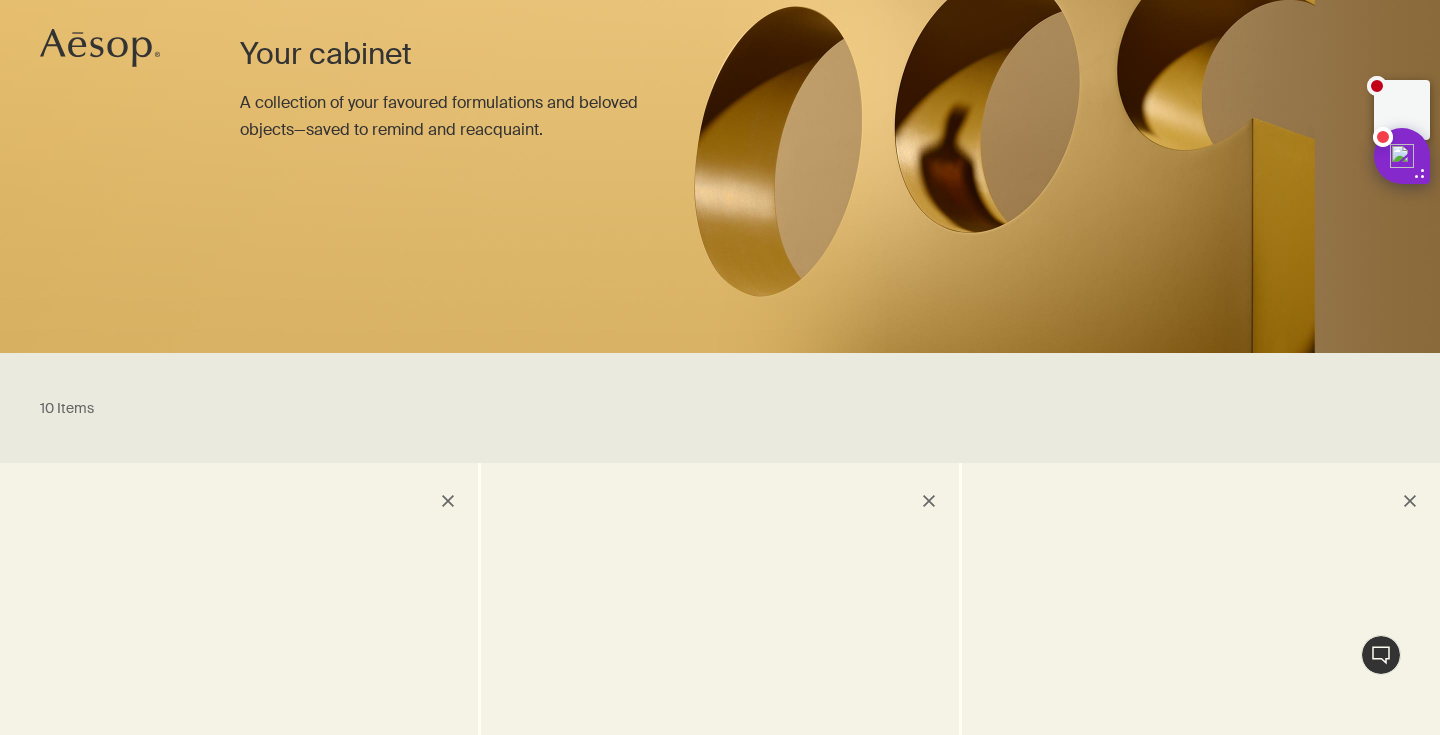 click at bounding box center [720, 536] 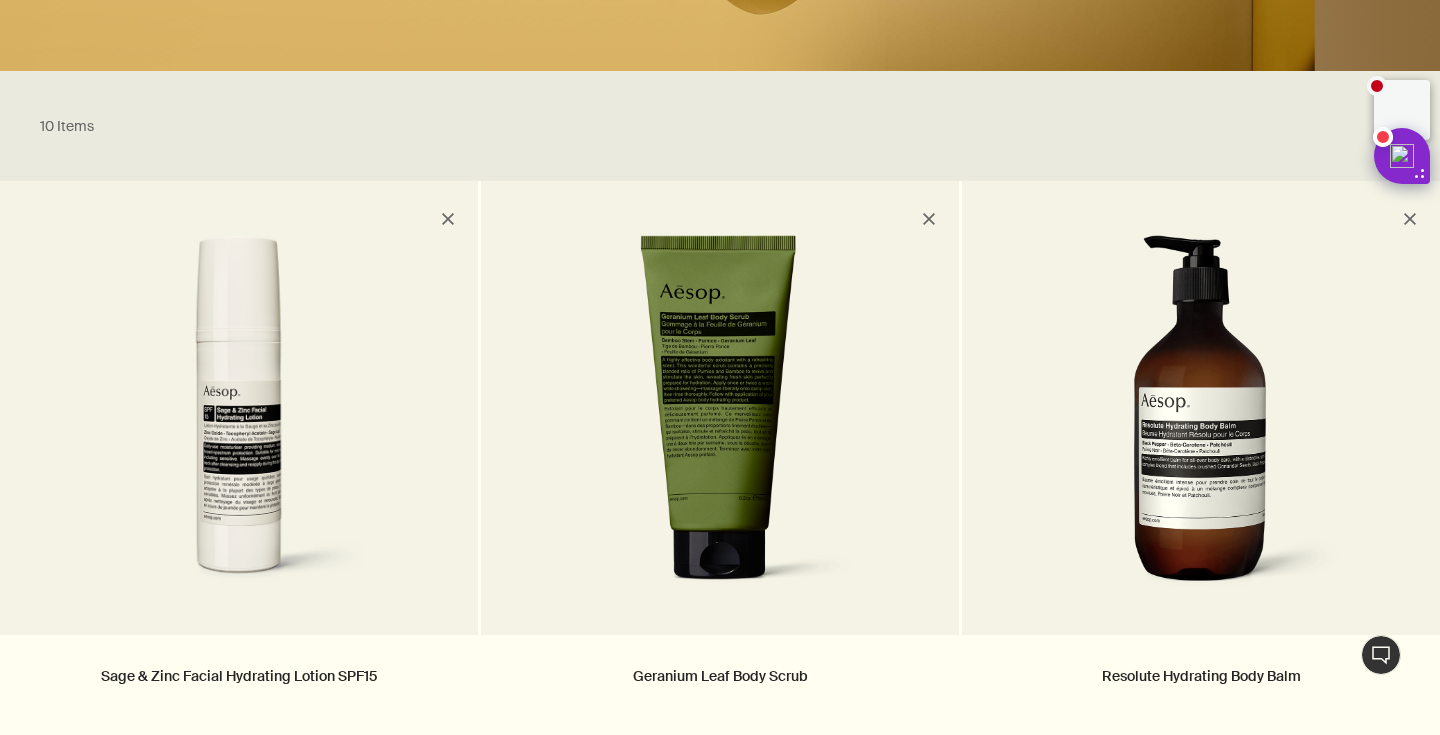 scroll, scrollTop: 495, scrollLeft: 0, axis: vertical 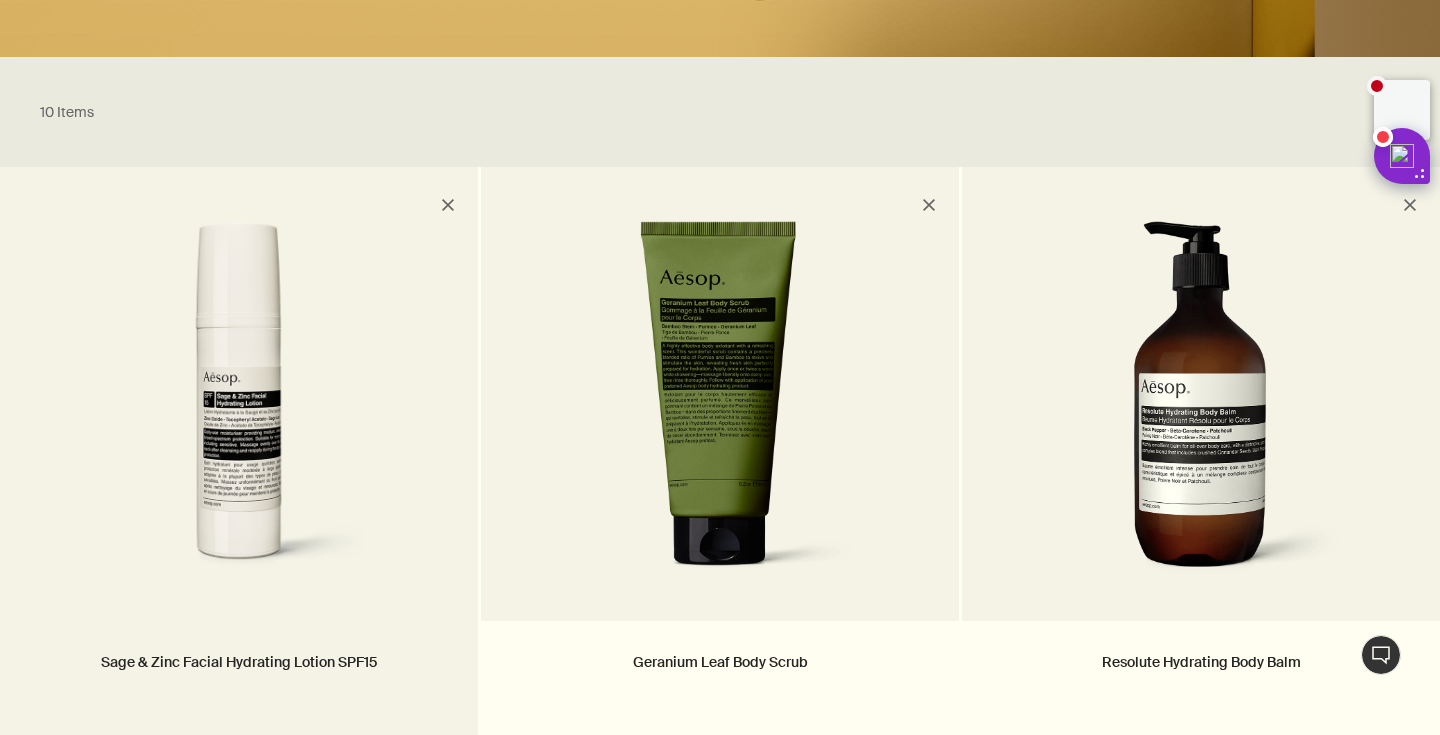 click at bounding box center (238, 406) 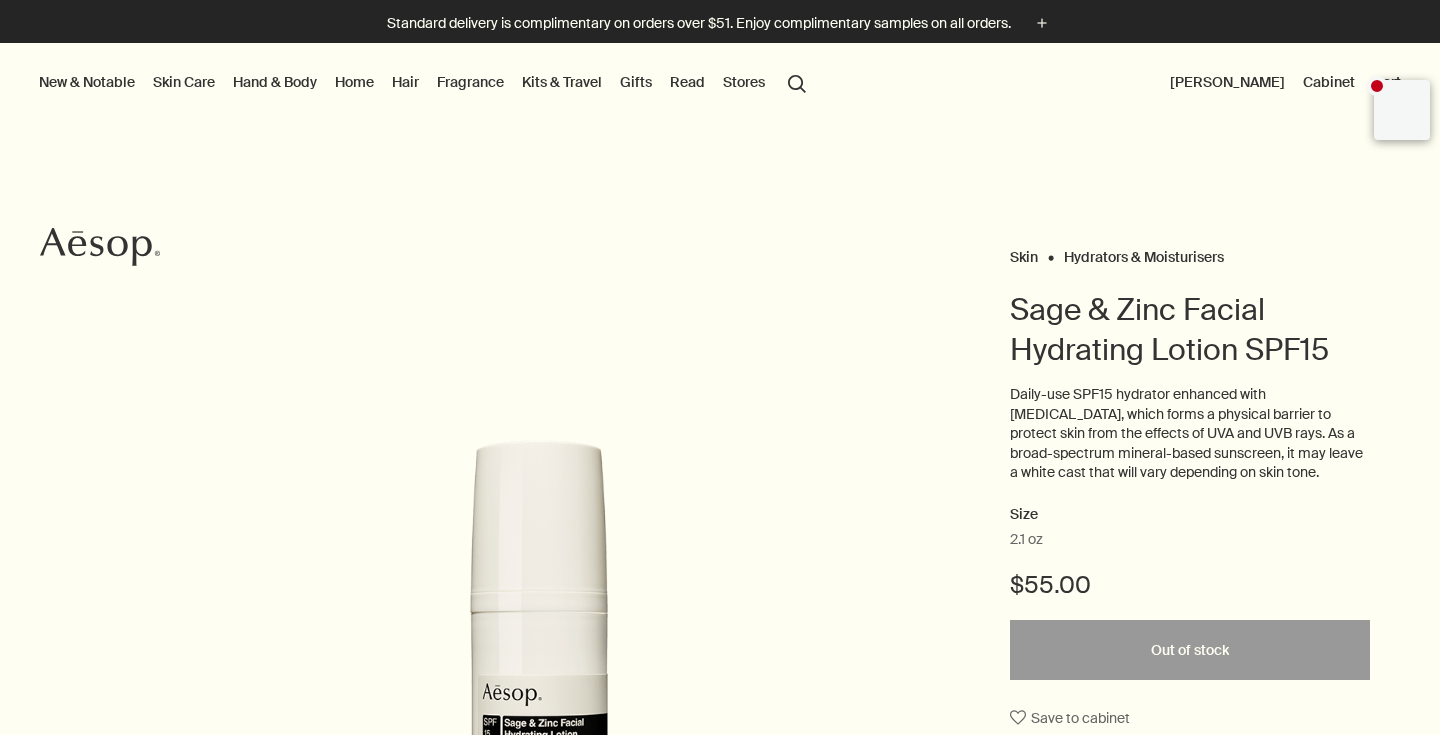 scroll, scrollTop: 0, scrollLeft: 0, axis: both 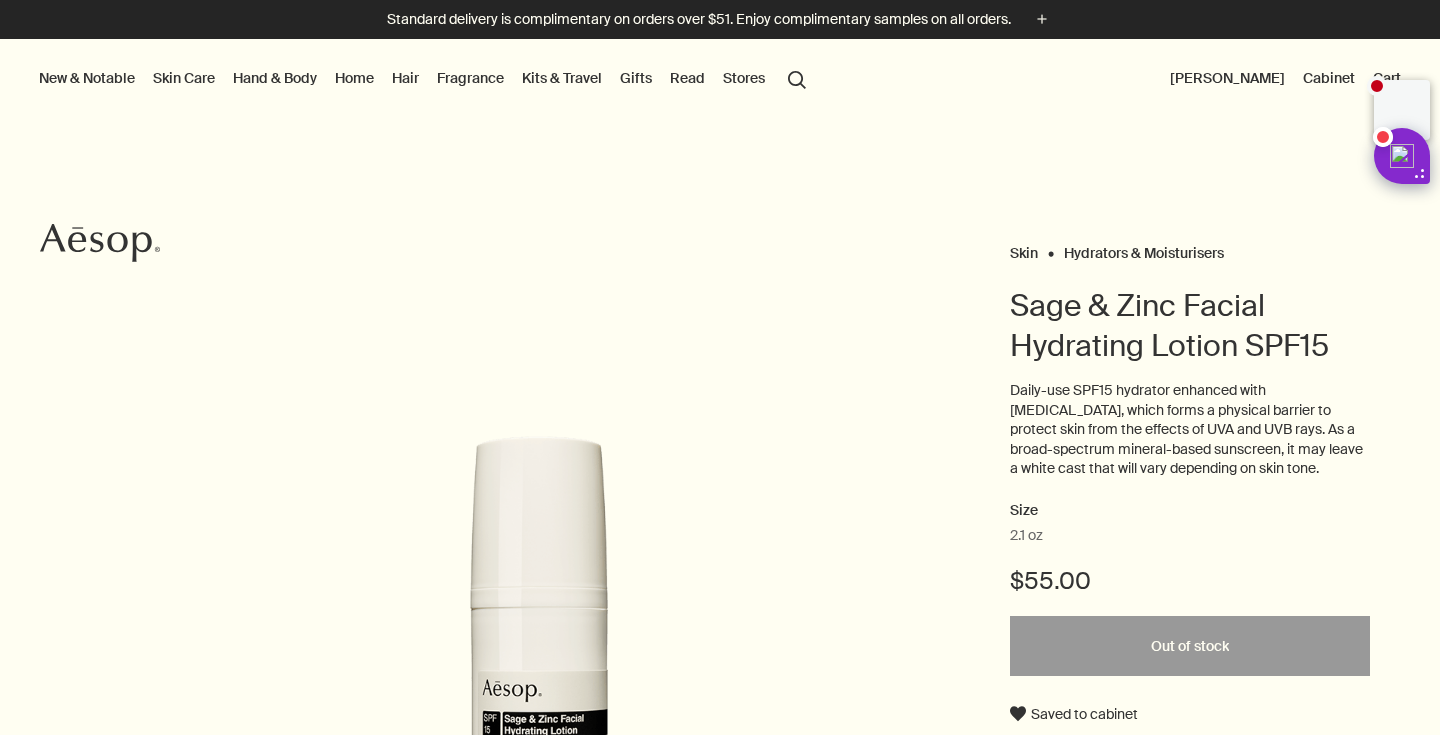 click at bounding box center [720, 735] 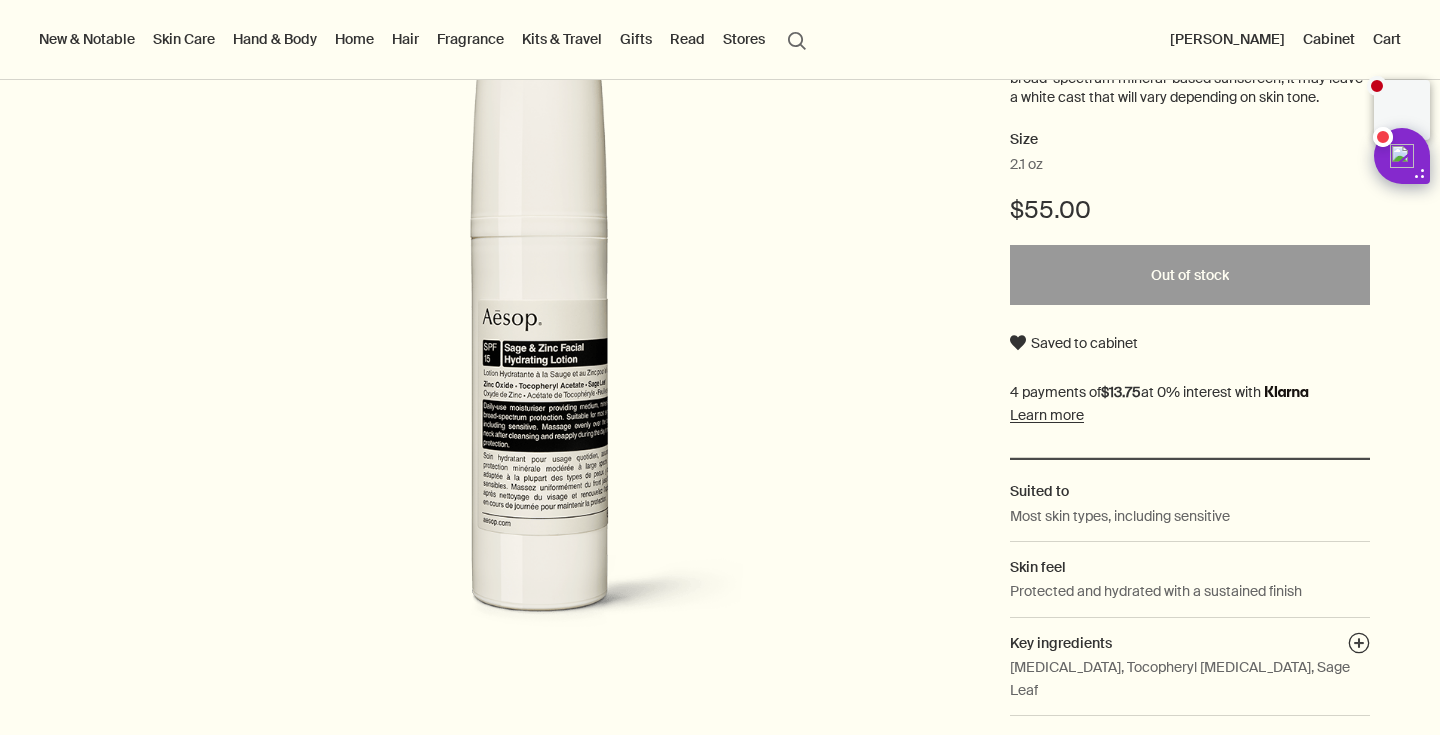 scroll, scrollTop: 449, scrollLeft: 0, axis: vertical 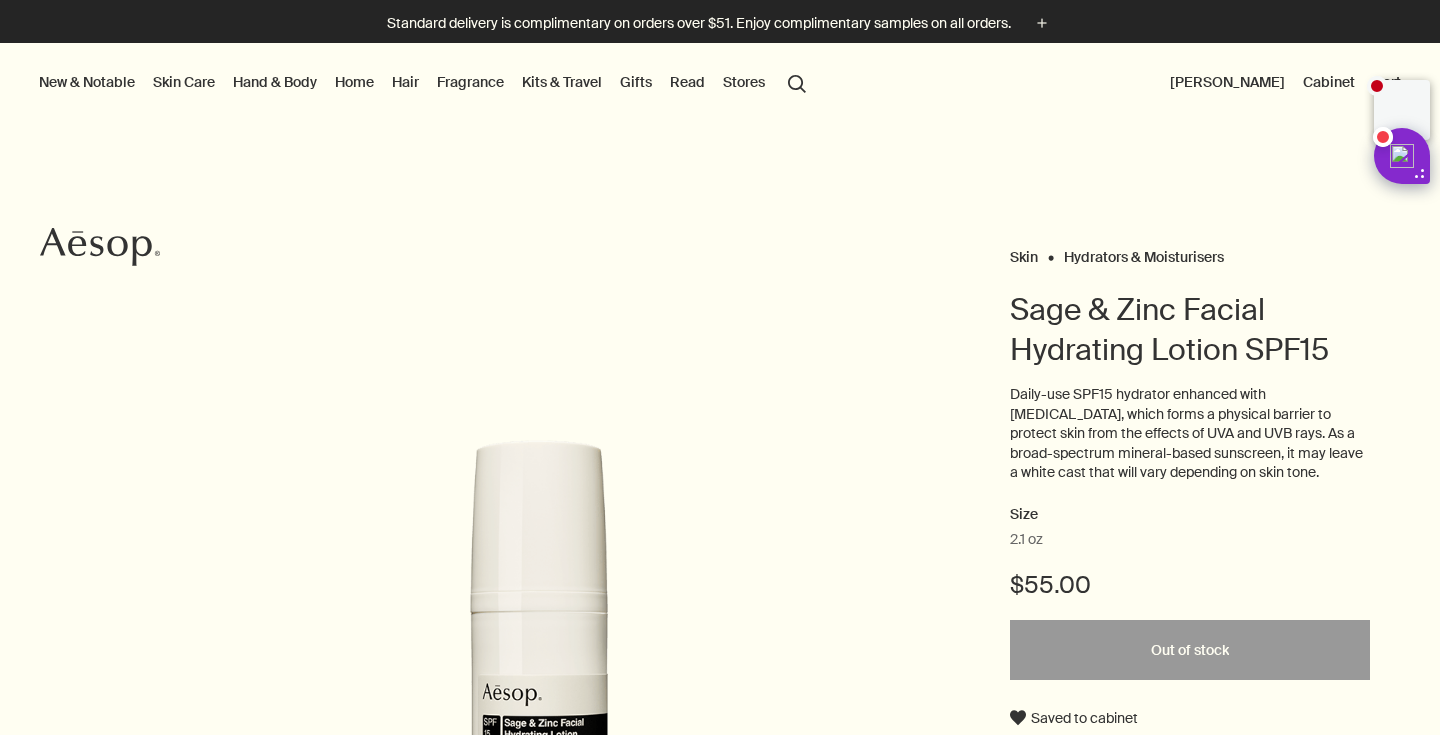 click at bounding box center [720, 735] 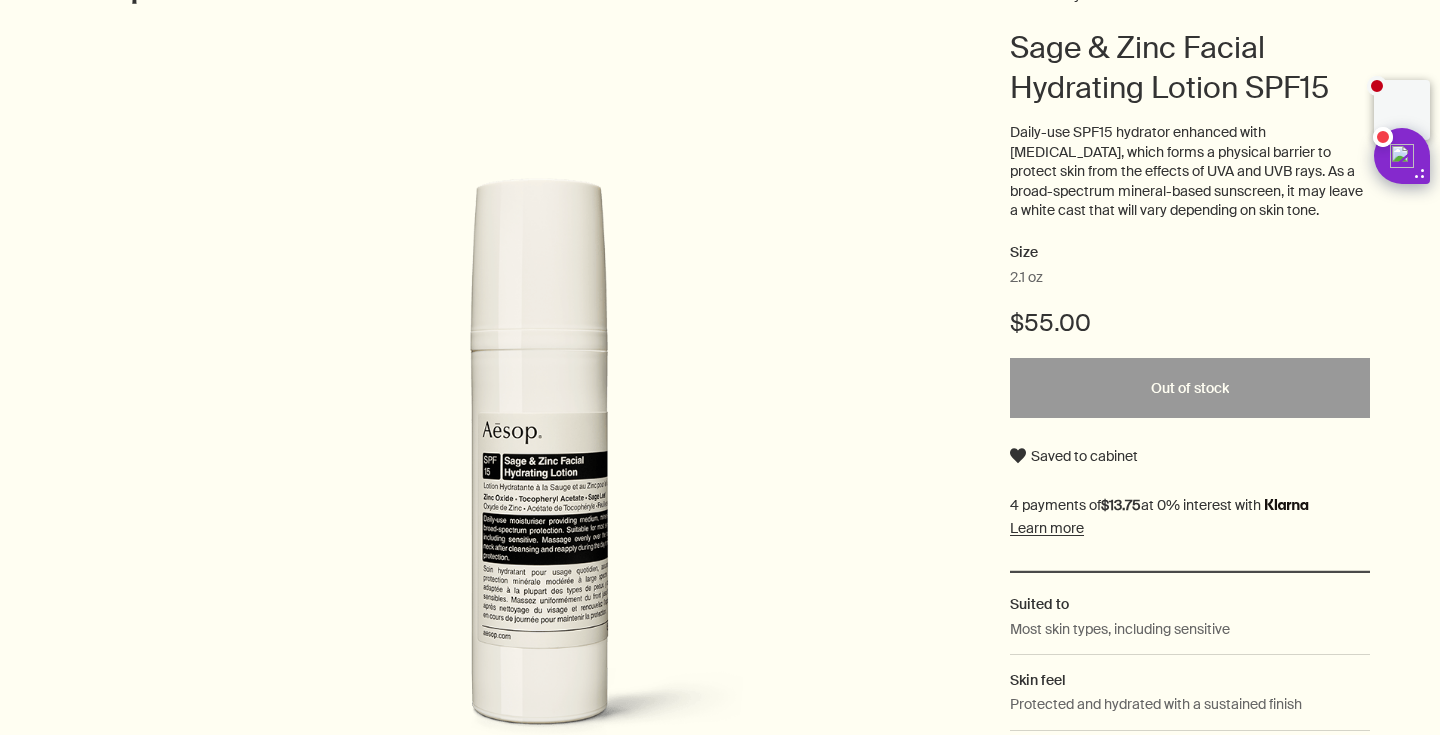 scroll, scrollTop: 0, scrollLeft: 0, axis: both 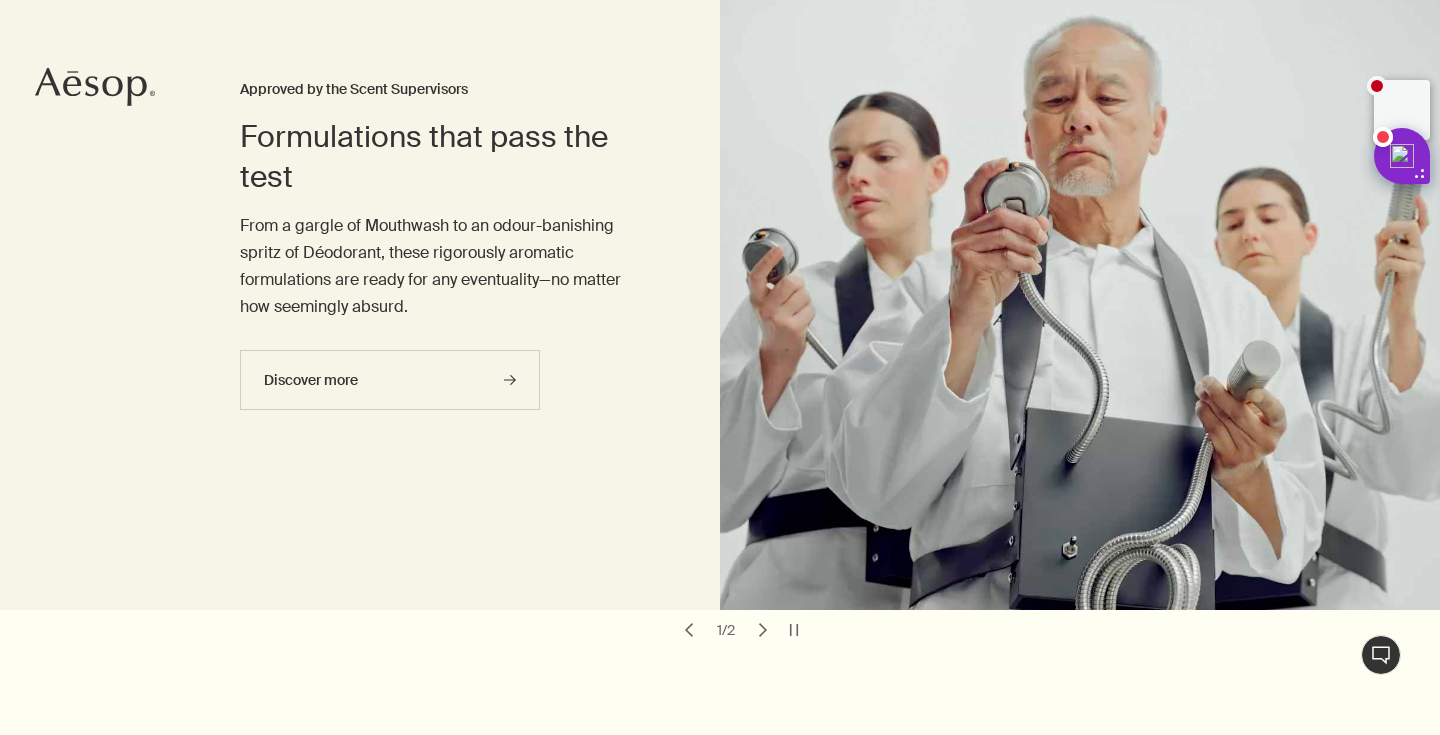 click on "Live Assistance" at bounding box center [1381, 655] 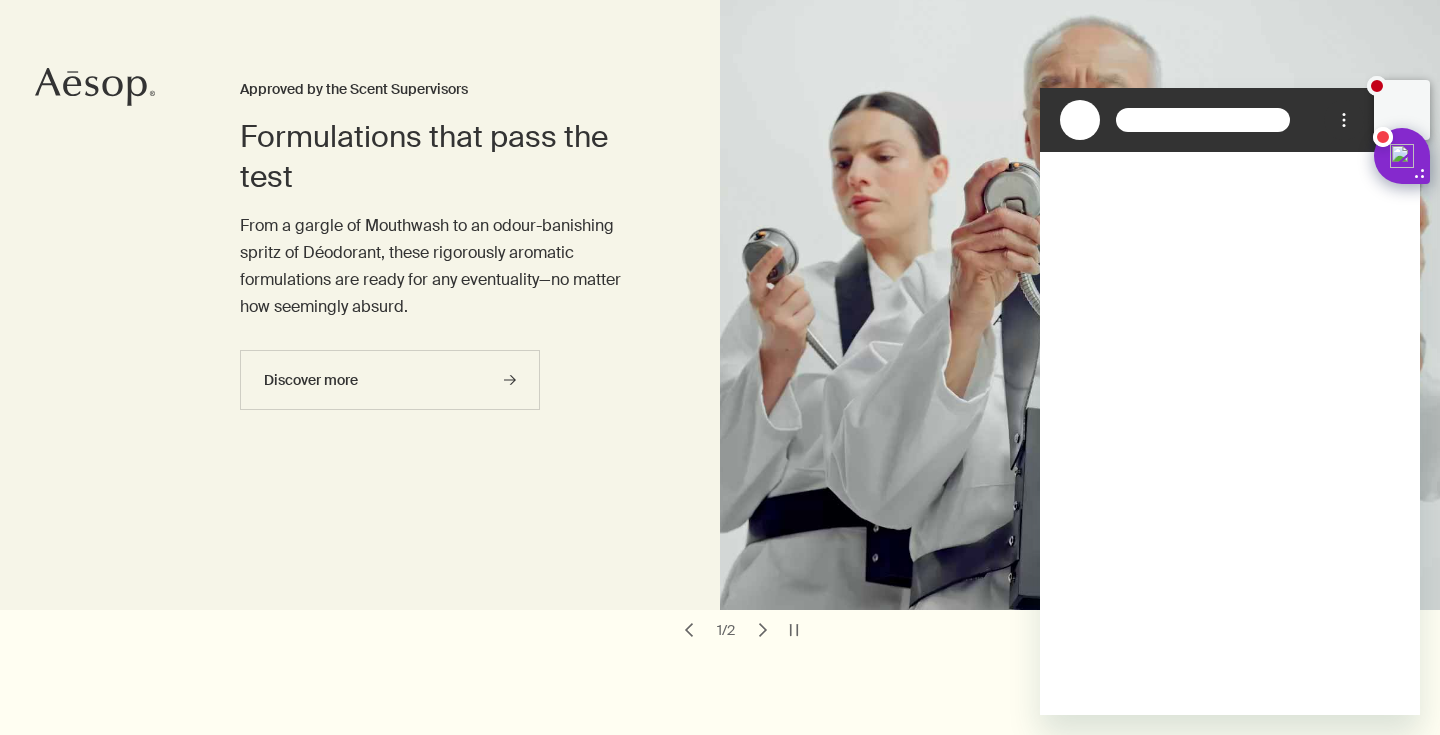 scroll, scrollTop: 0, scrollLeft: 0, axis: both 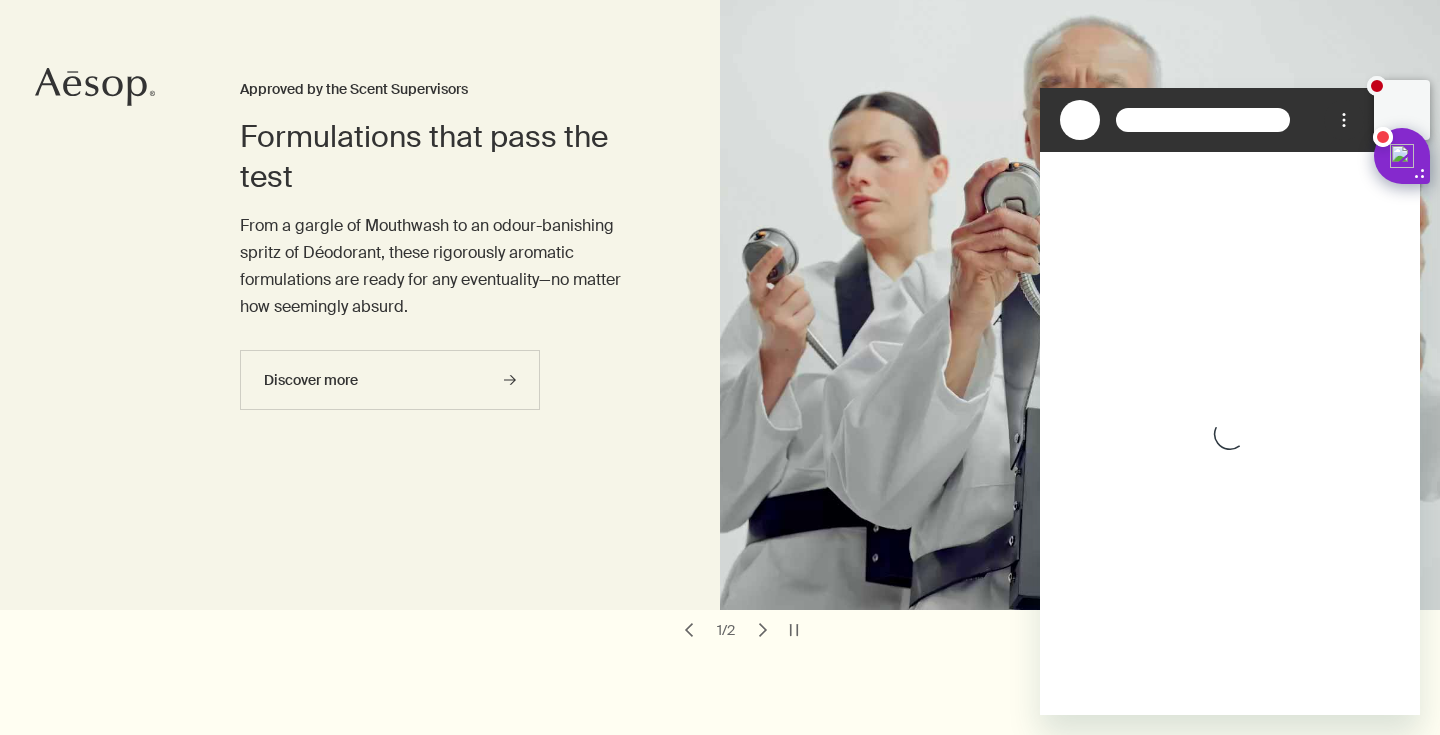 click at bounding box center [720, 580] 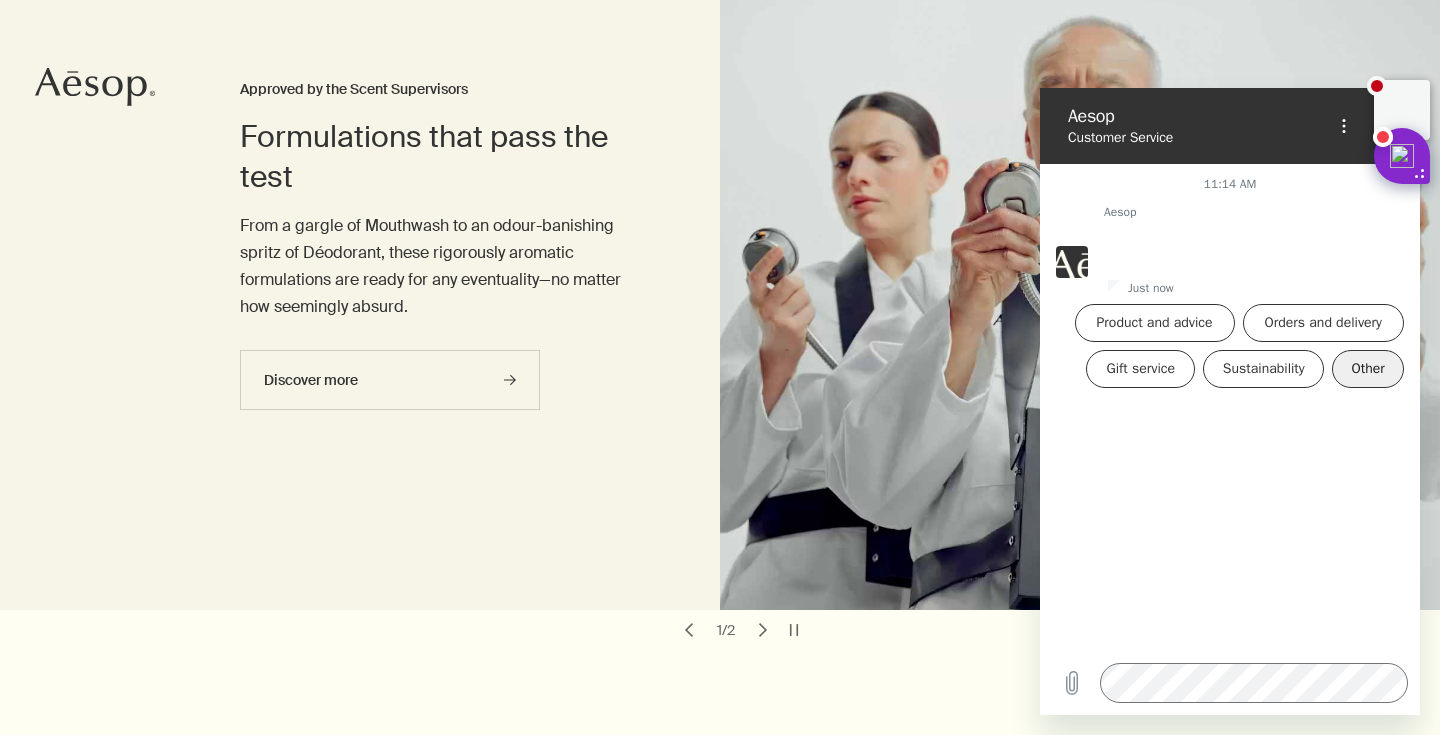 click on "Other" at bounding box center (1368, 369) 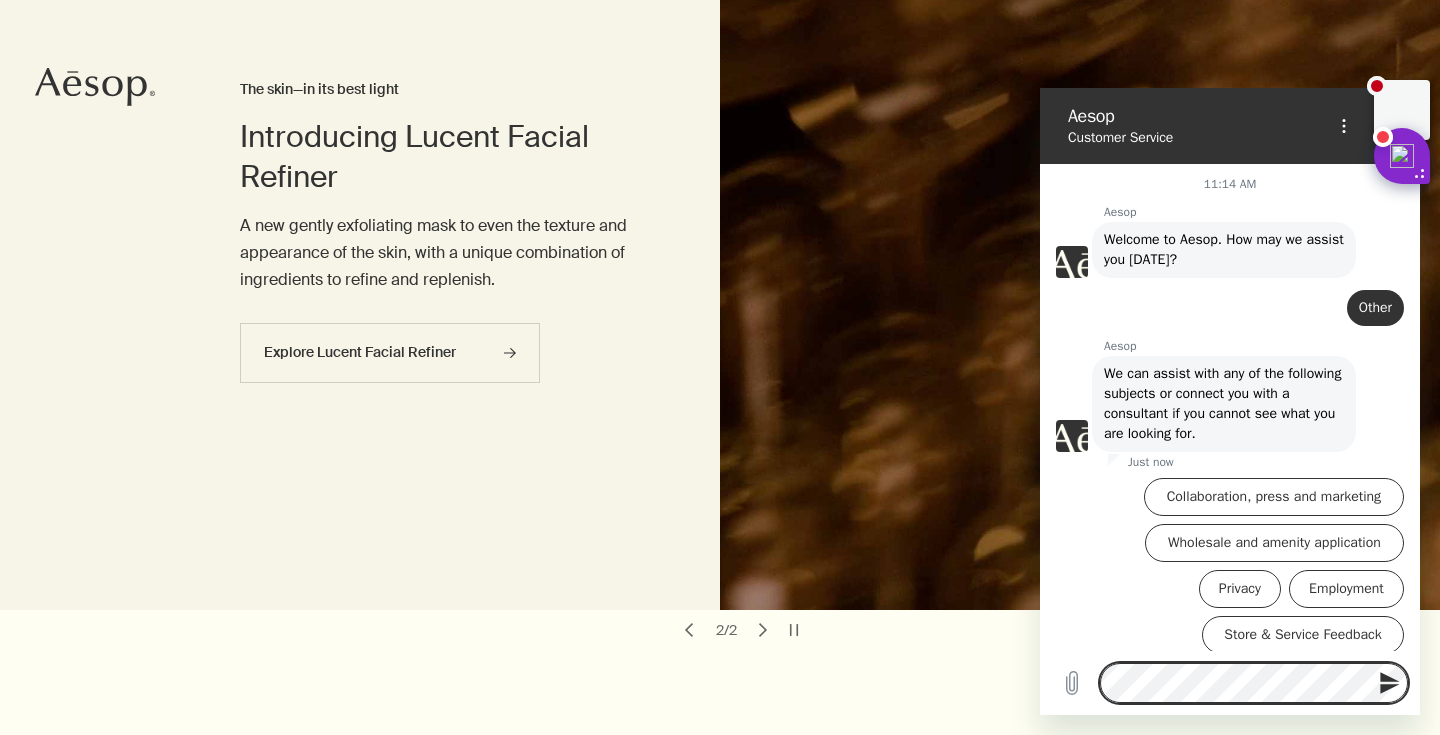 scroll, scrollTop: 54, scrollLeft: 0, axis: vertical 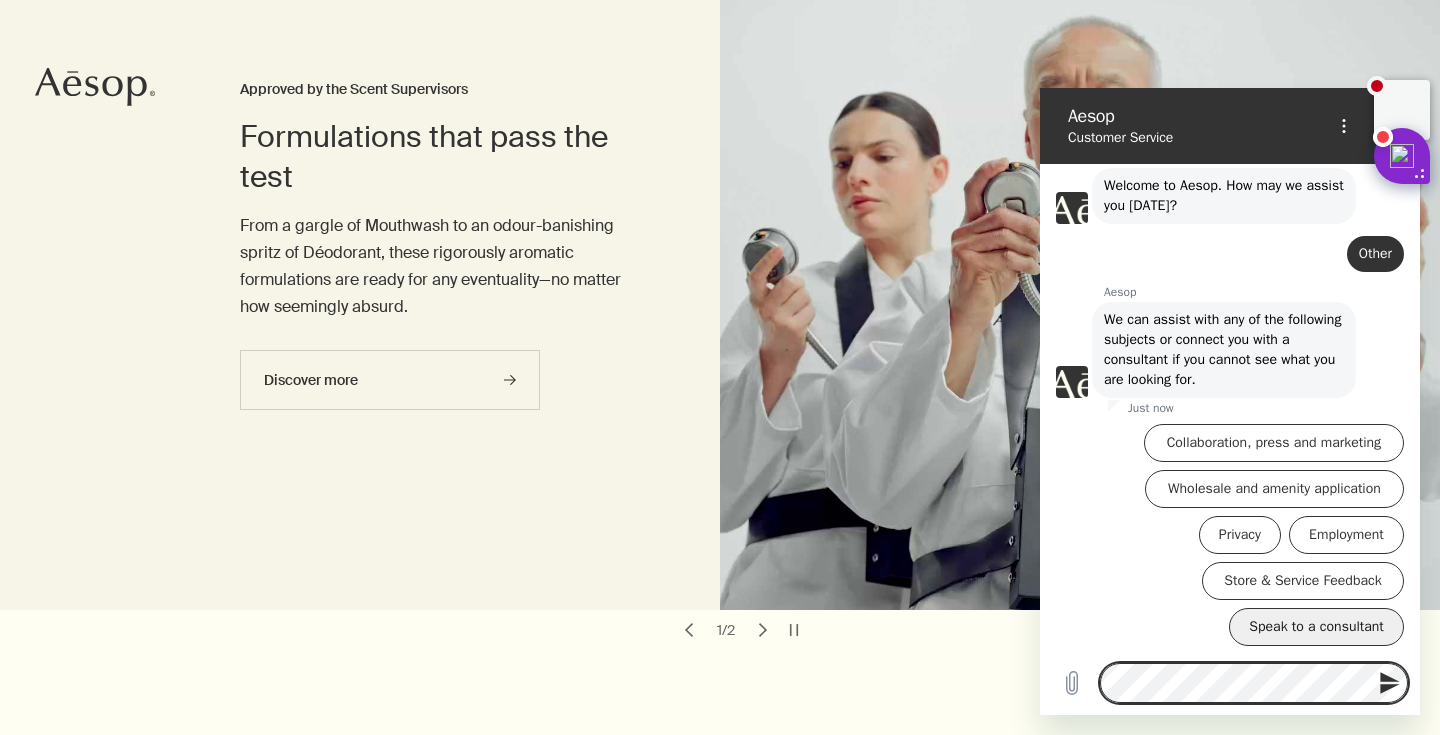click on "Speak to a consultant" at bounding box center (1316, 627) 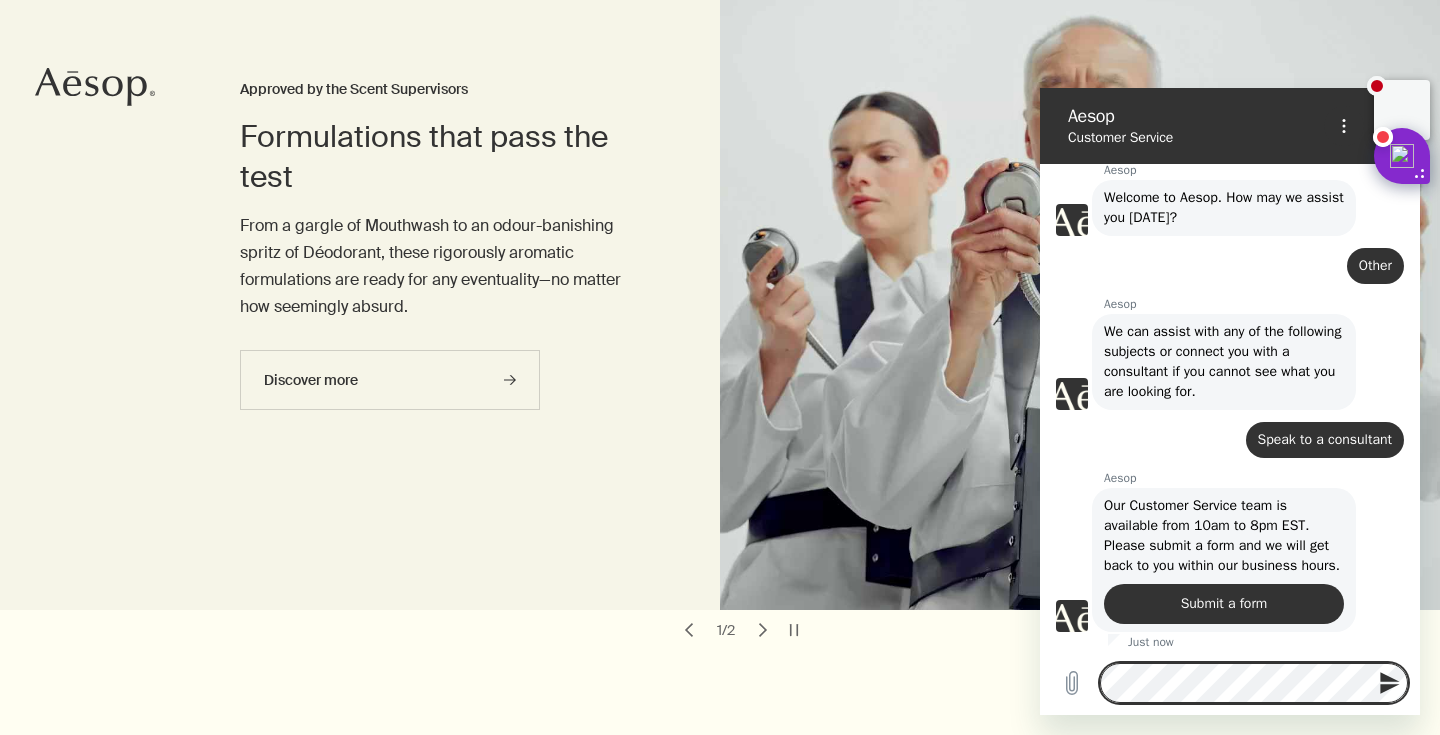 scroll, scrollTop: 66, scrollLeft: 0, axis: vertical 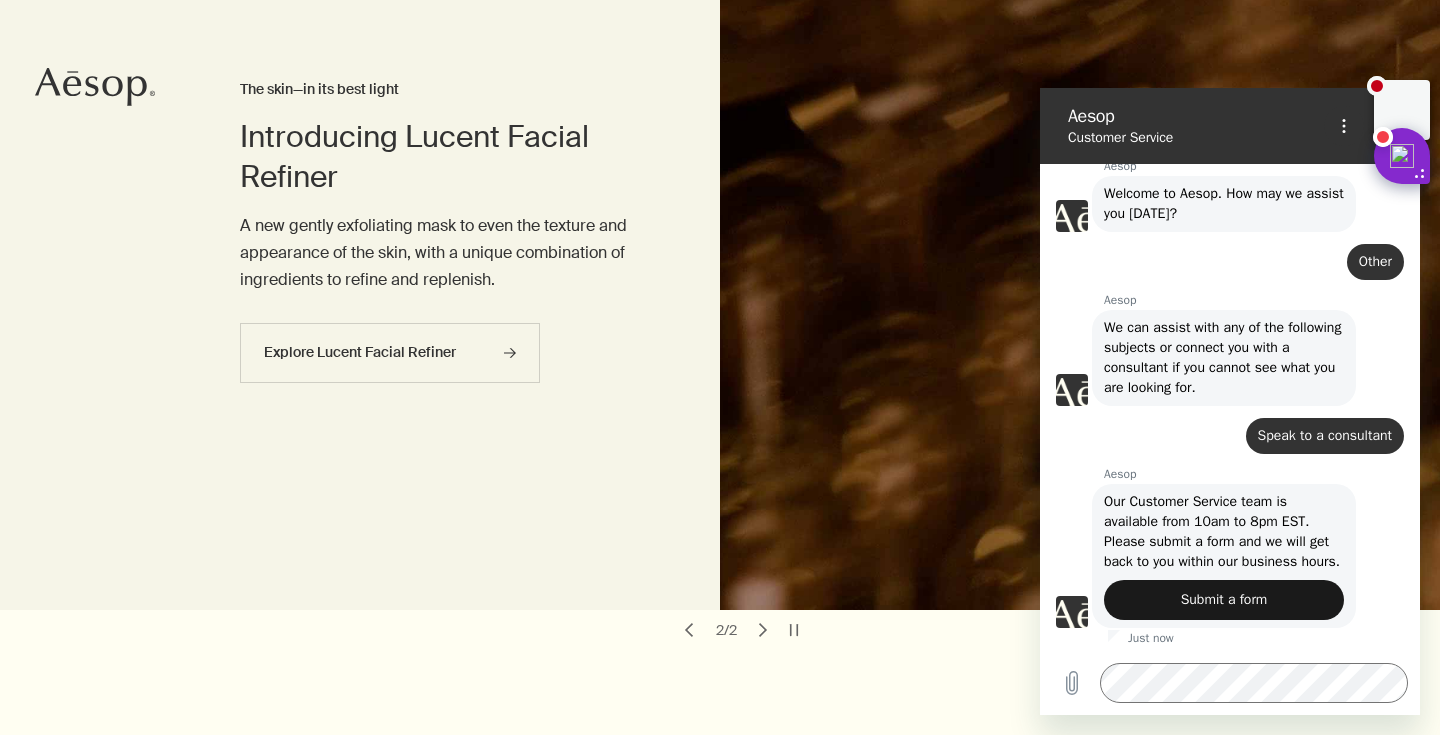 click on "Submit a form" at bounding box center [1224, 600] 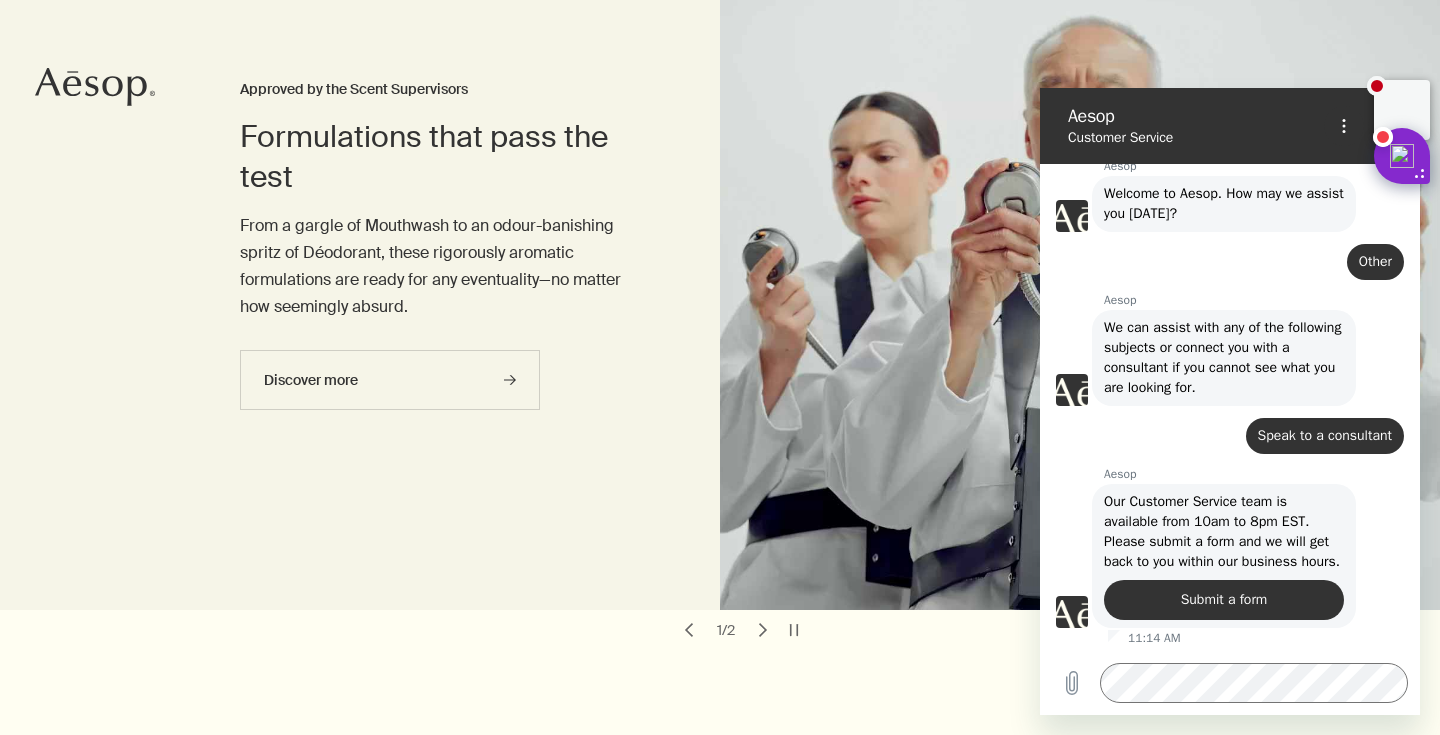 scroll, scrollTop: 66, scrollLeft: 0, axis: vertical 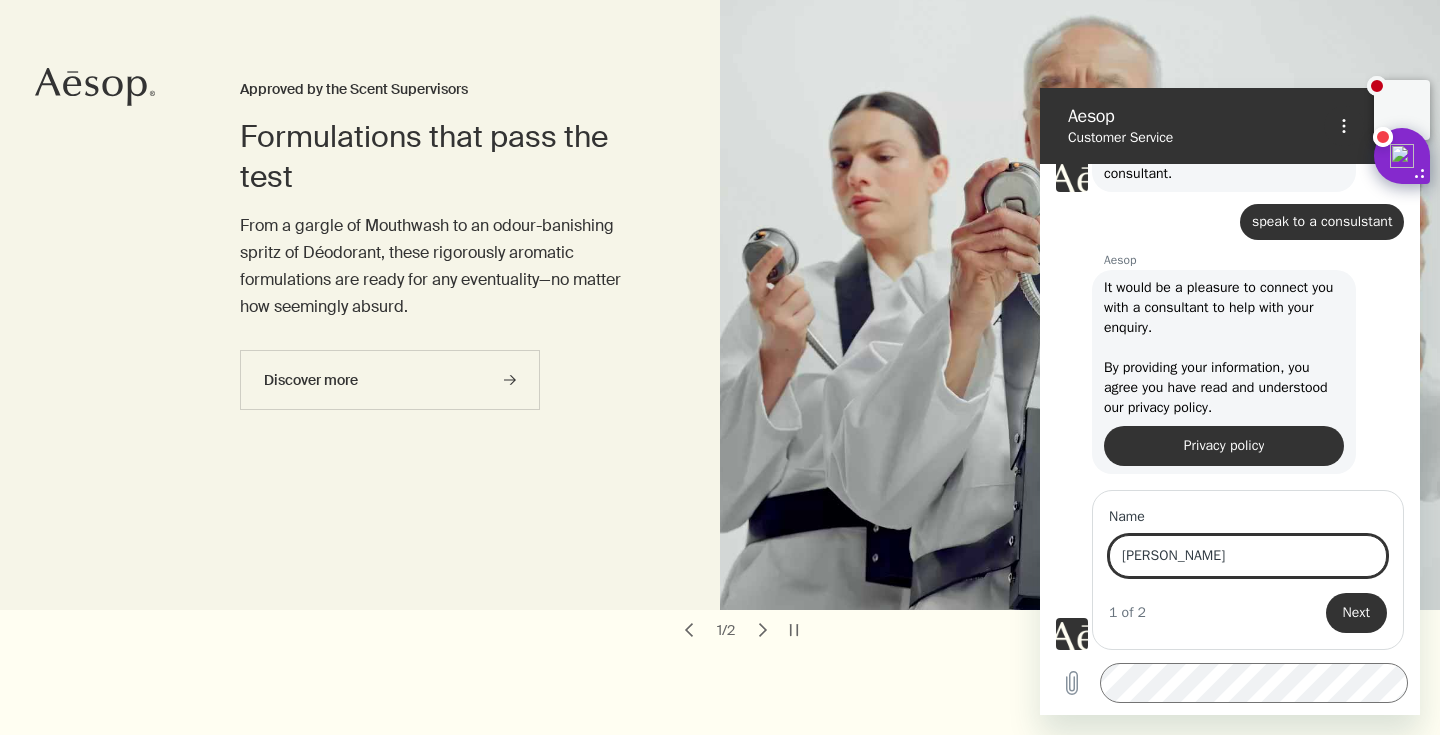 type on "[PERSON_NAME]" 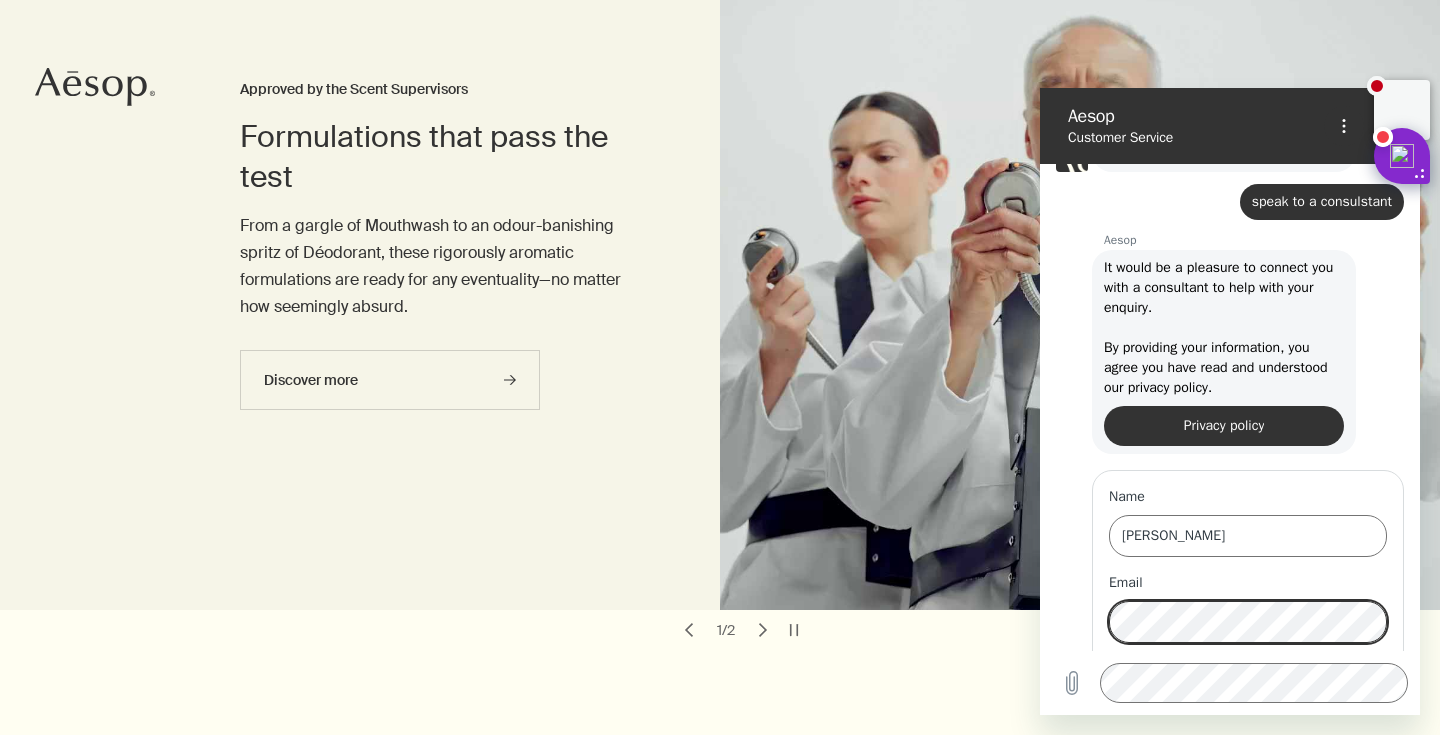 scroll, scrollTop: 822, scrollLeft: 0, axis: vertical 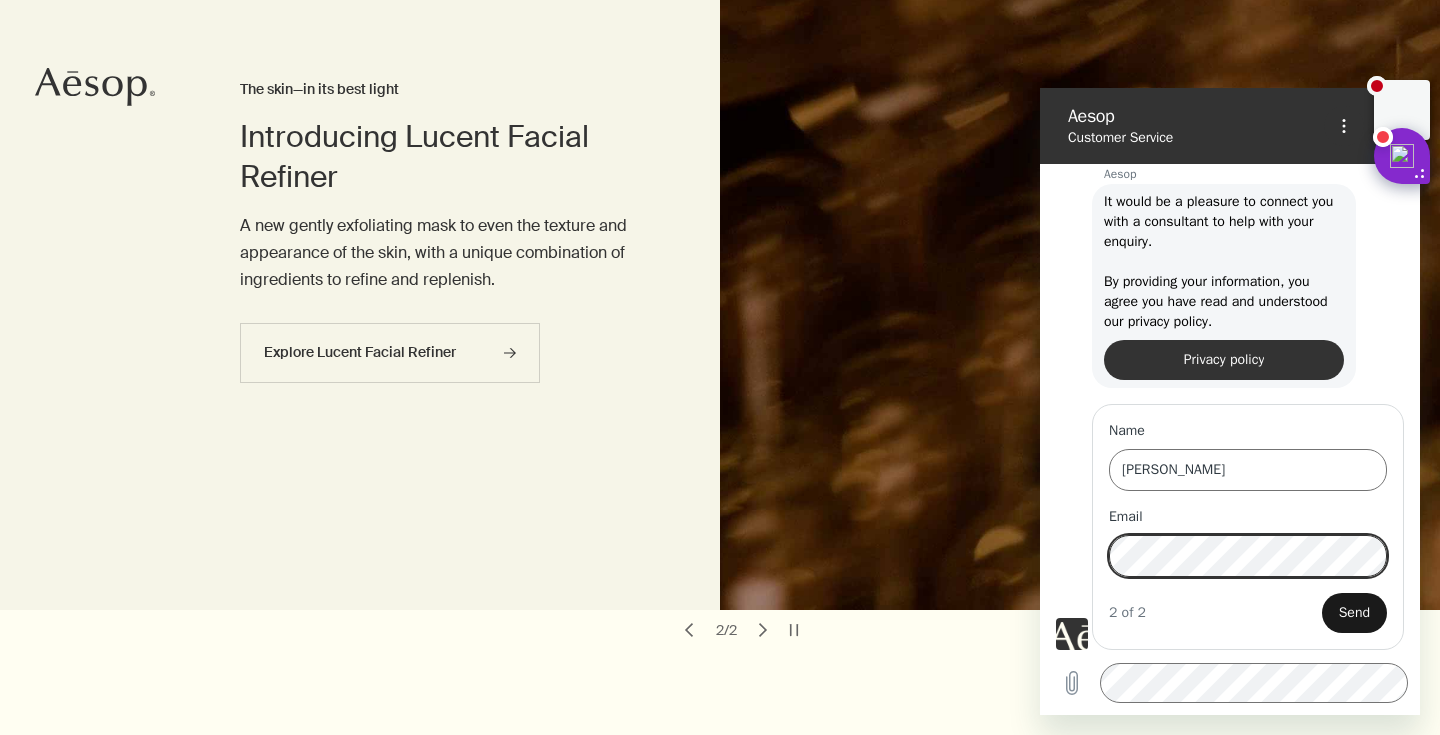 click on "Send" at bounding box center (1354, 613) 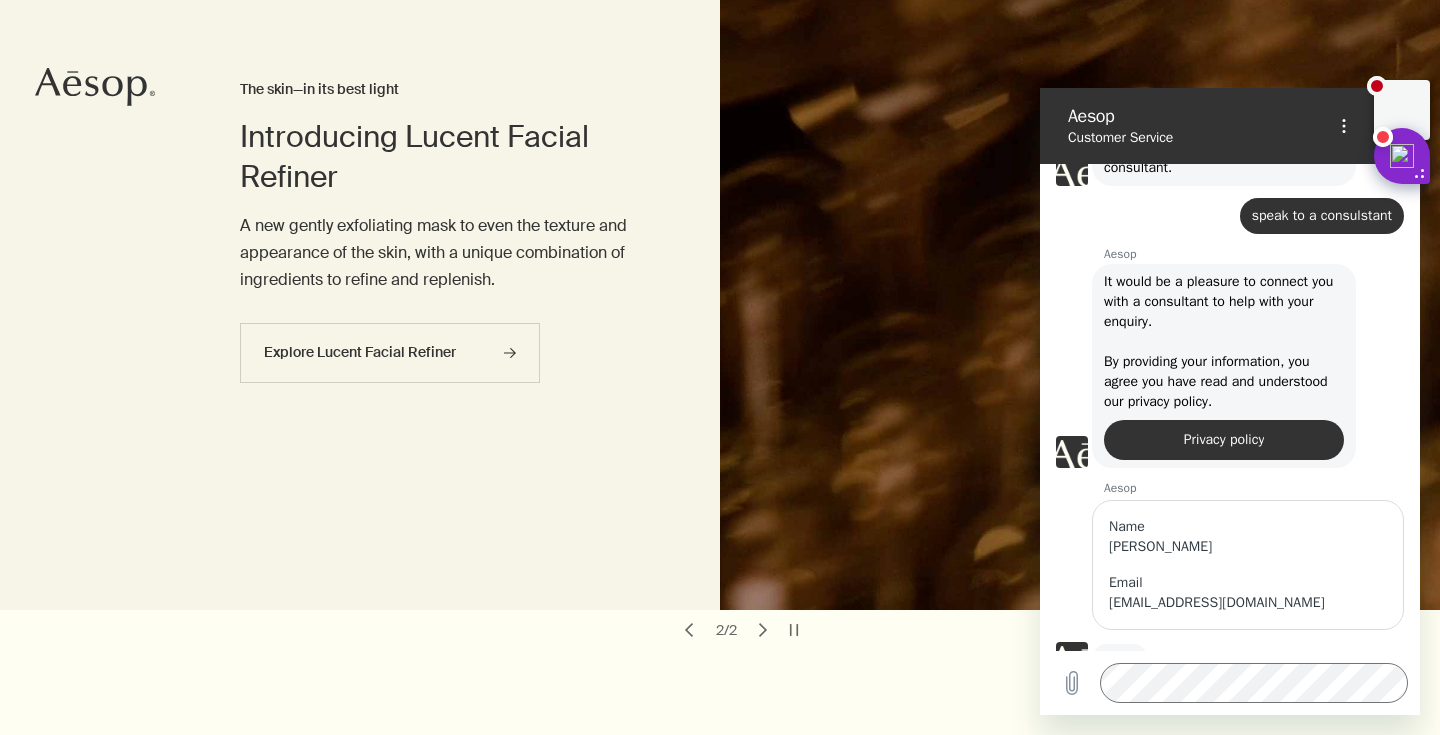 scroll, scrollTop: 766, scrollLeft: 0, axis: vertical 